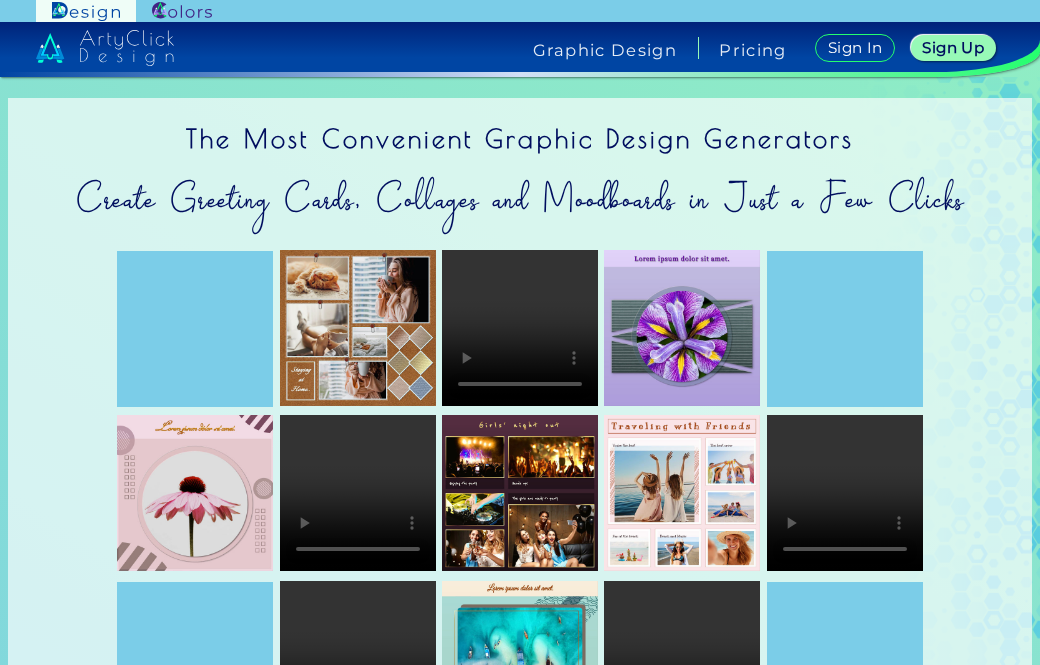 scroll, scrollTop: 0, scrollLeft: 0, axis: both 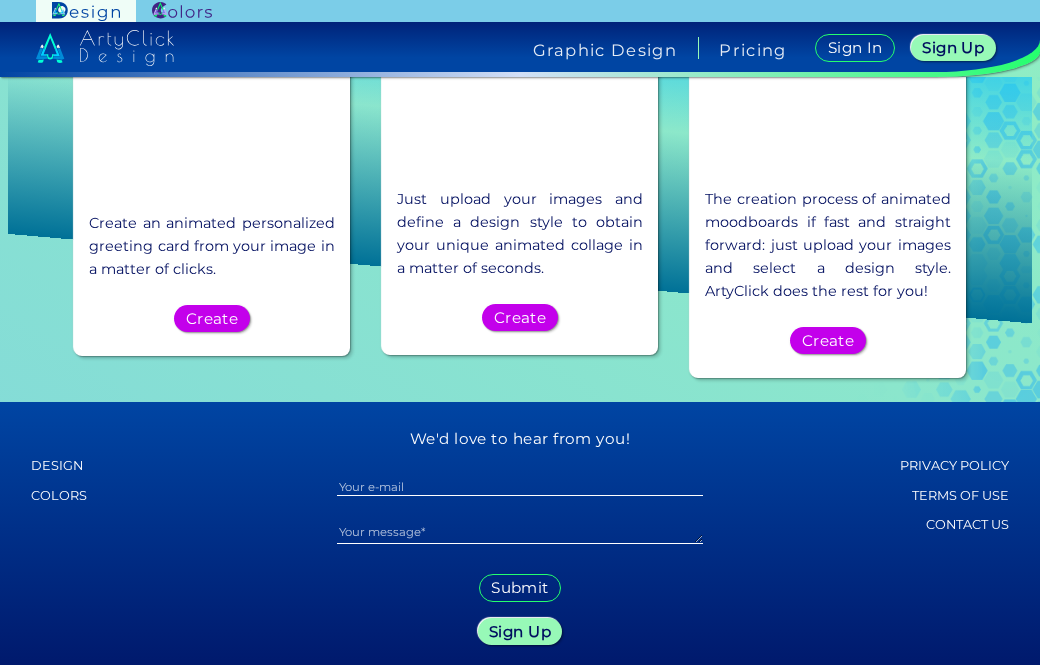click at bounding box center [105, 48] 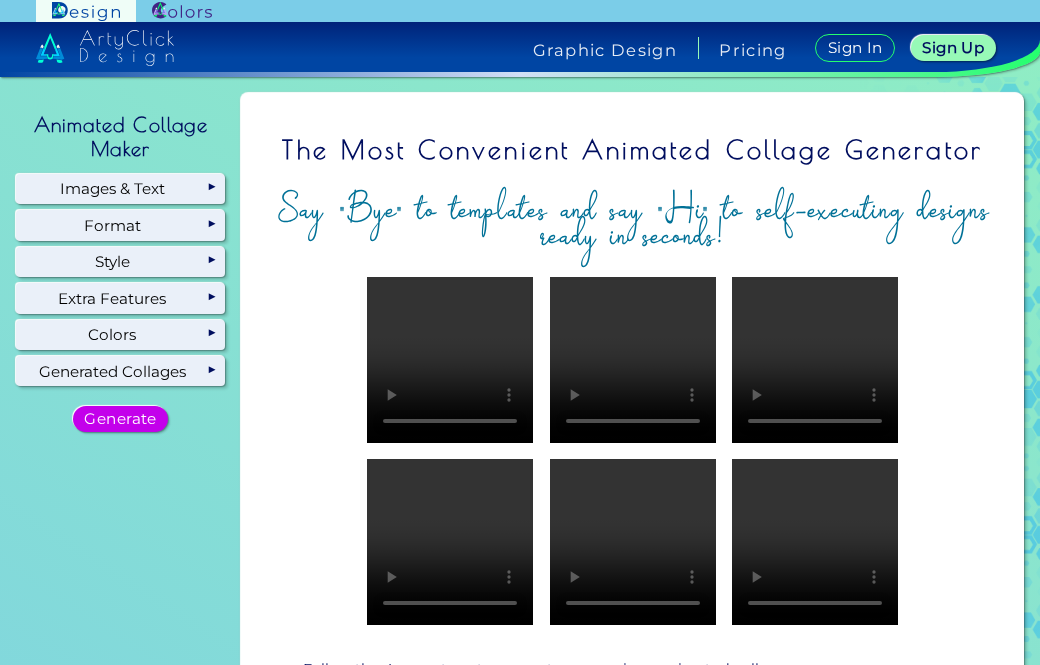 scroll, scrollTop: 0, scrollLeft: 0, axis: both 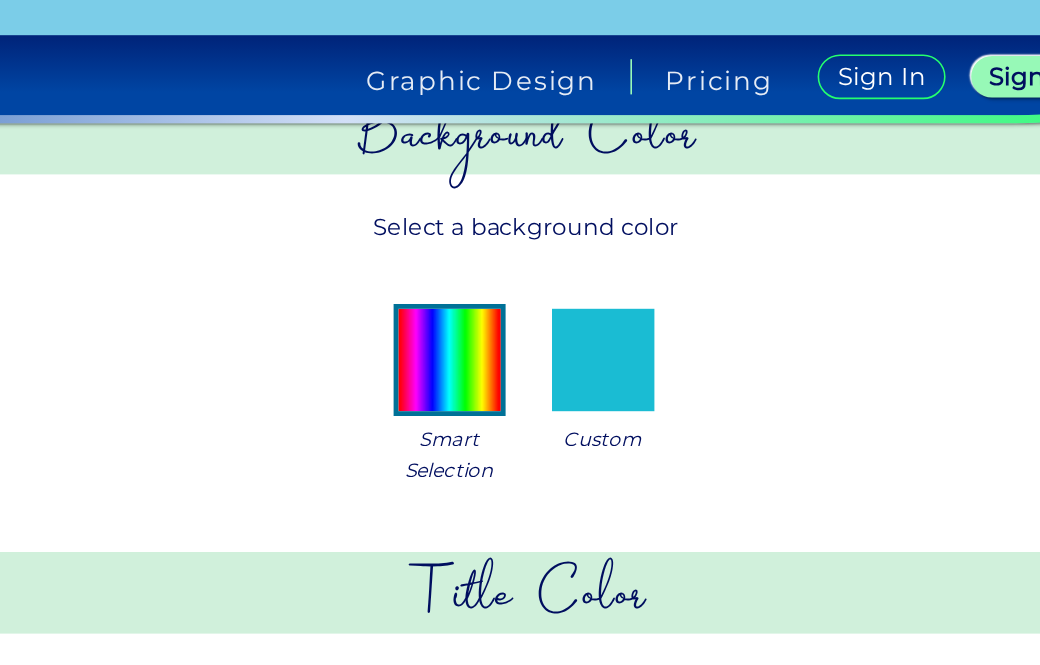 click at bounding box center (681, 225) 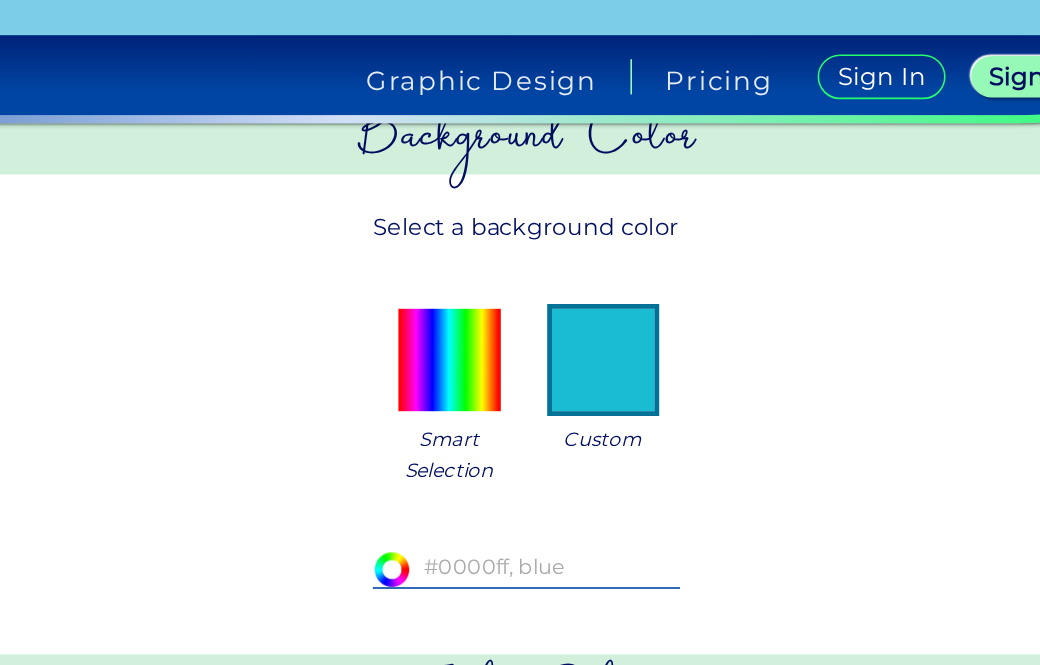click at bounding box center [585, 225] 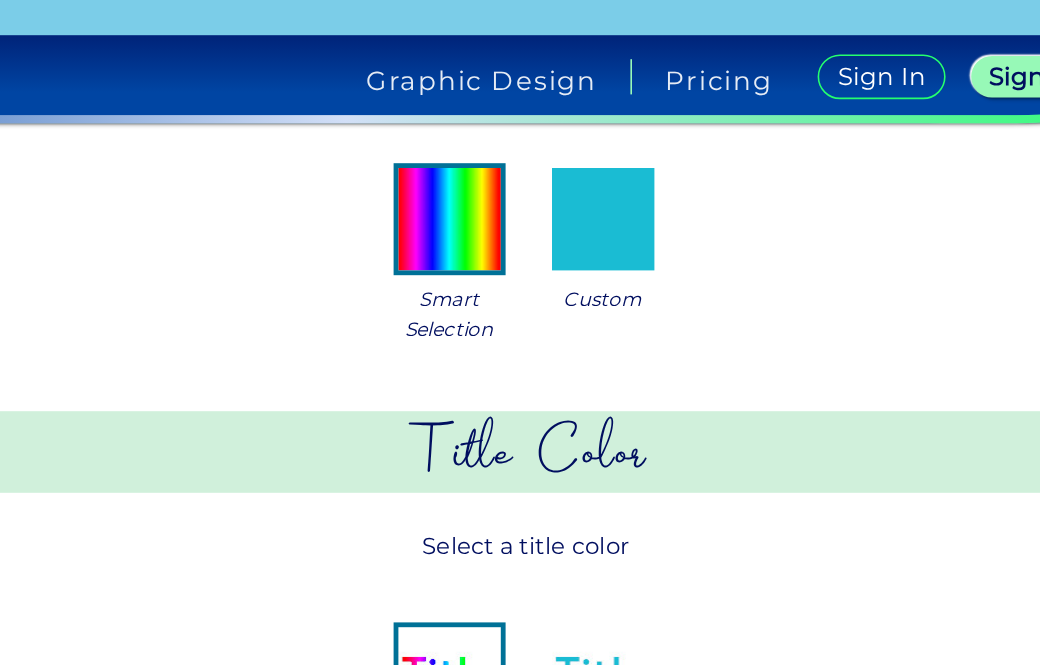 scroll, scrollTop: 145, scrollLeft: 0, axis: vertical 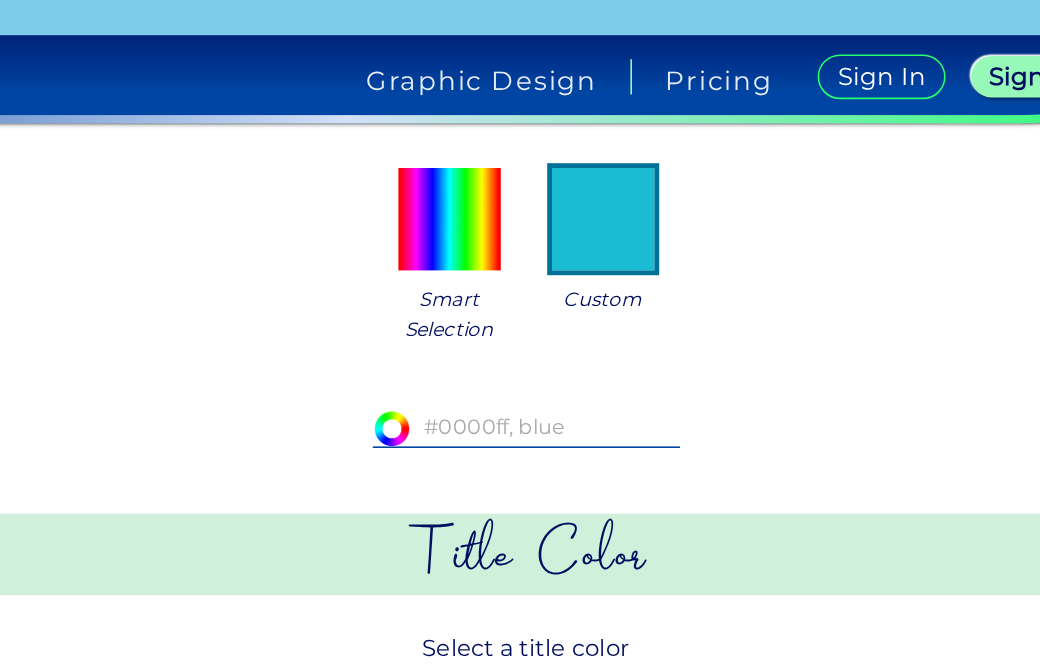 click at bounding box center [633, 267] 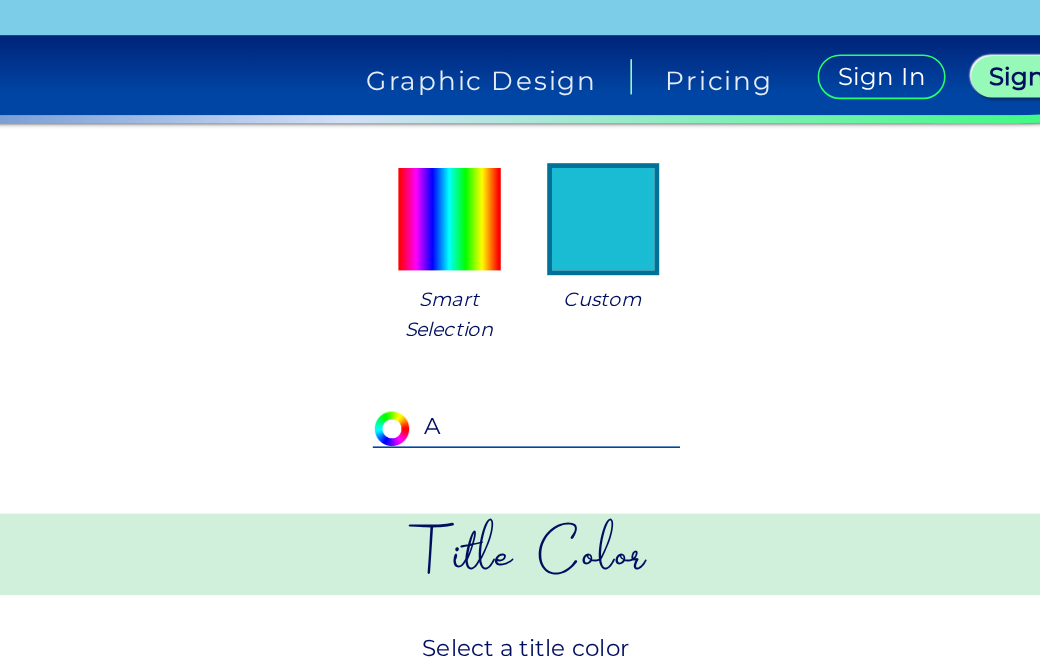 type 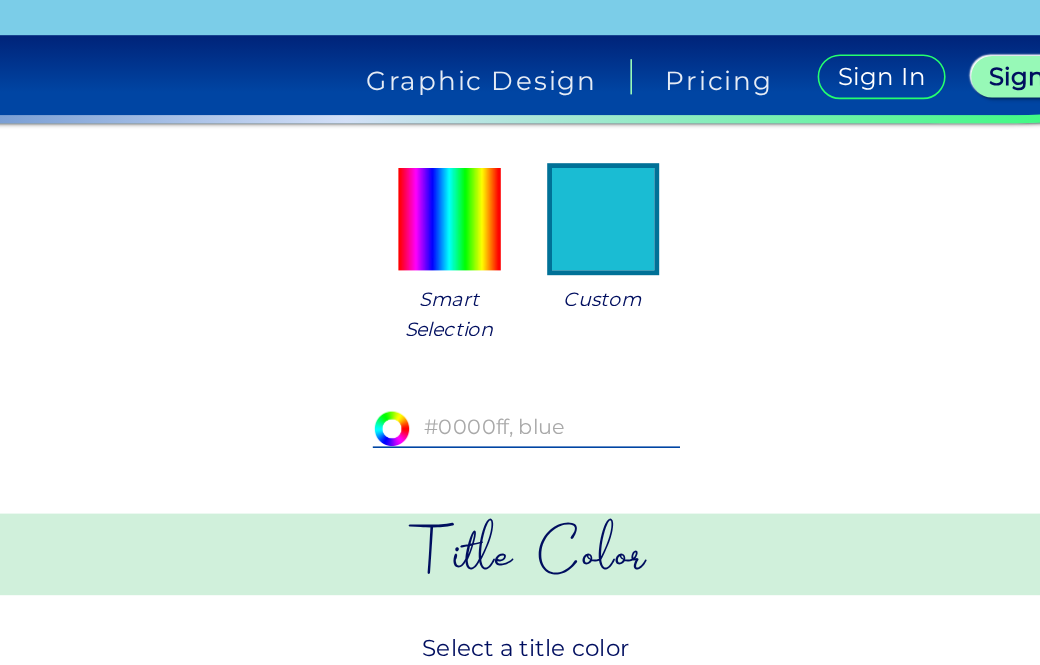 click on "#ffffff" at bounding box center (547, 266) 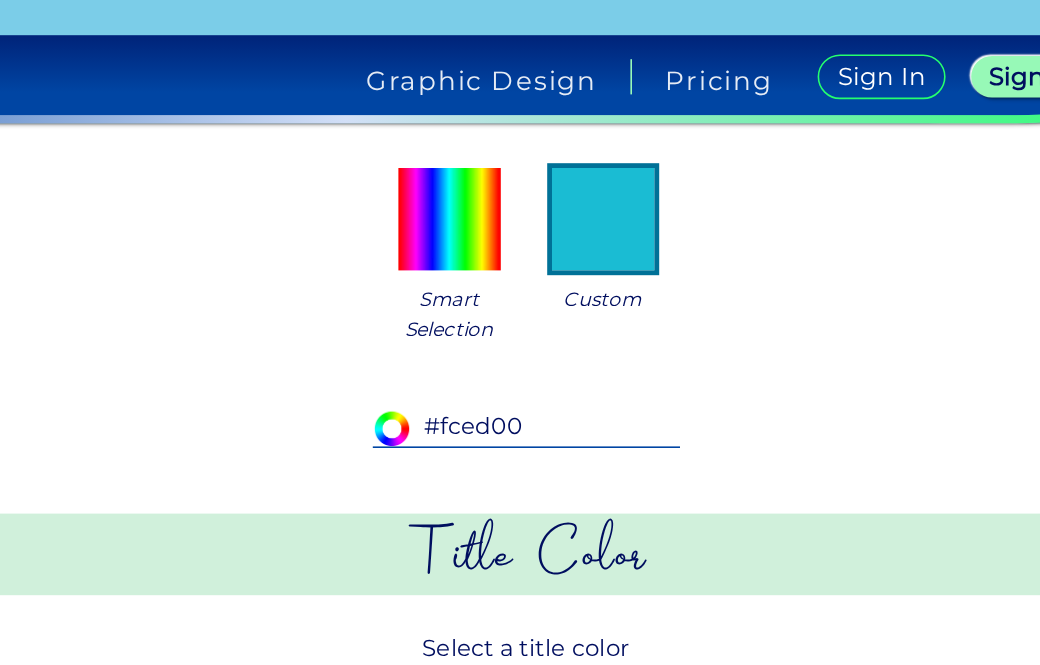 type on "#fdbc00" 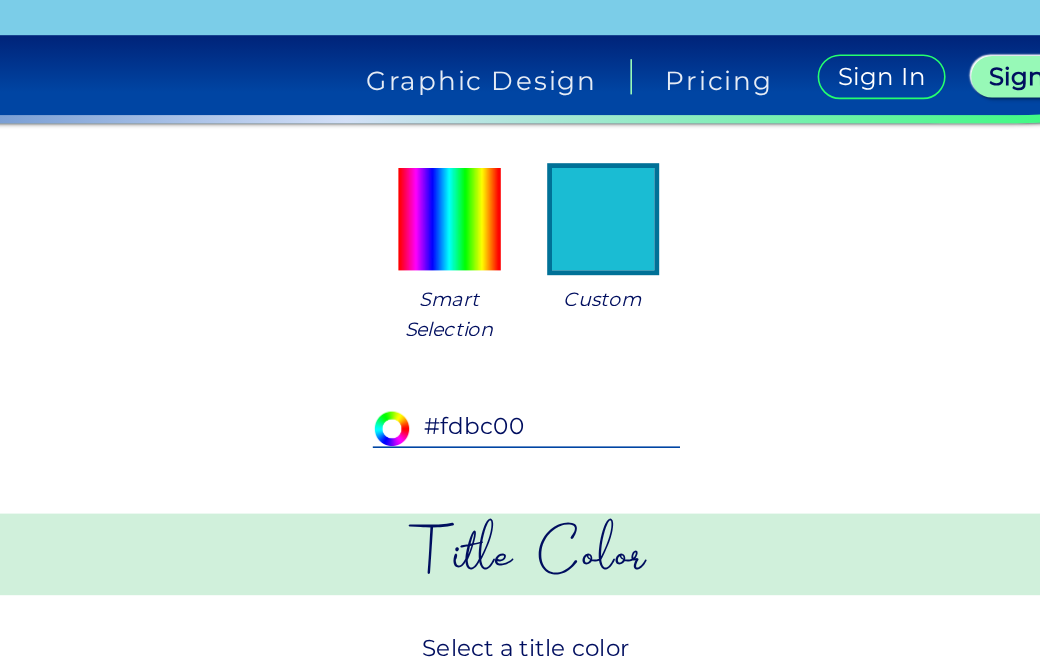 type on "#feab00" 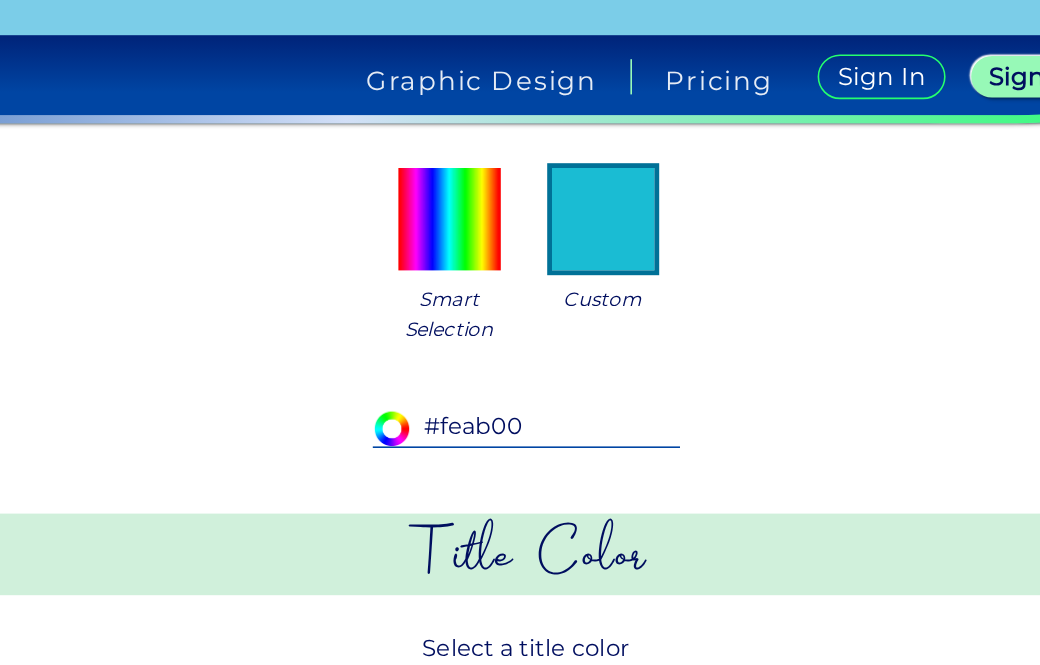 type on "#ff5f02" 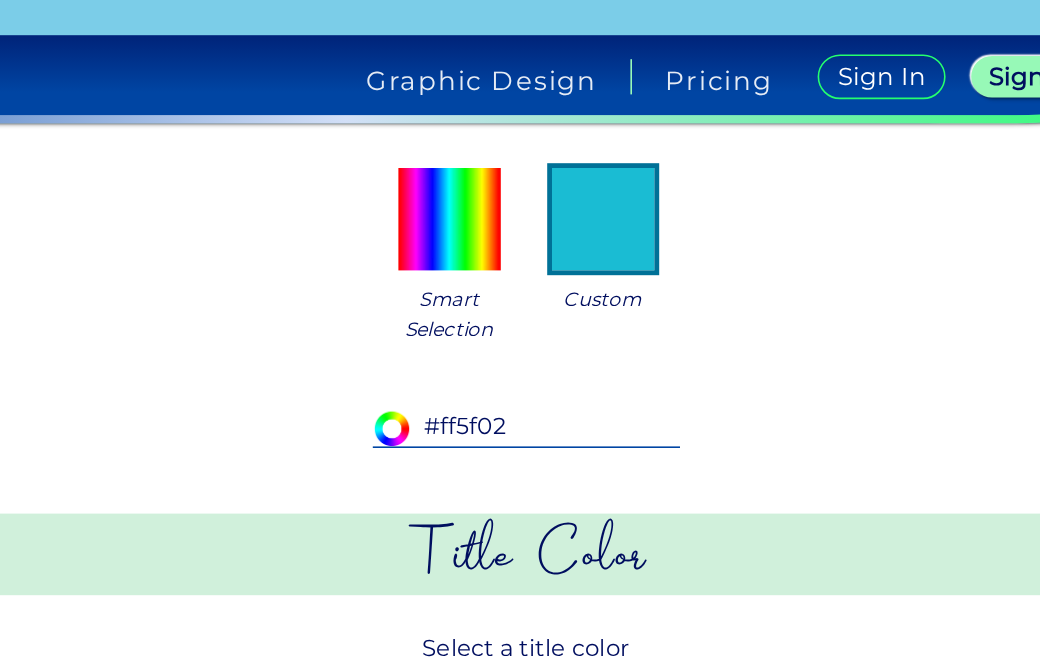 type on "#ff3005" 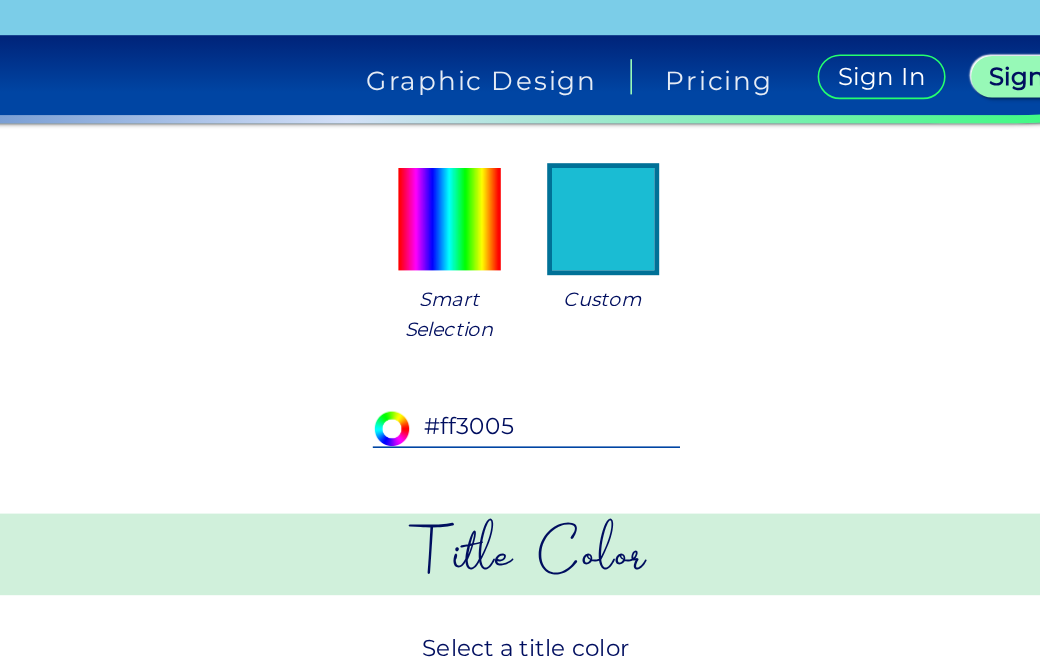 type on "#ff1207" 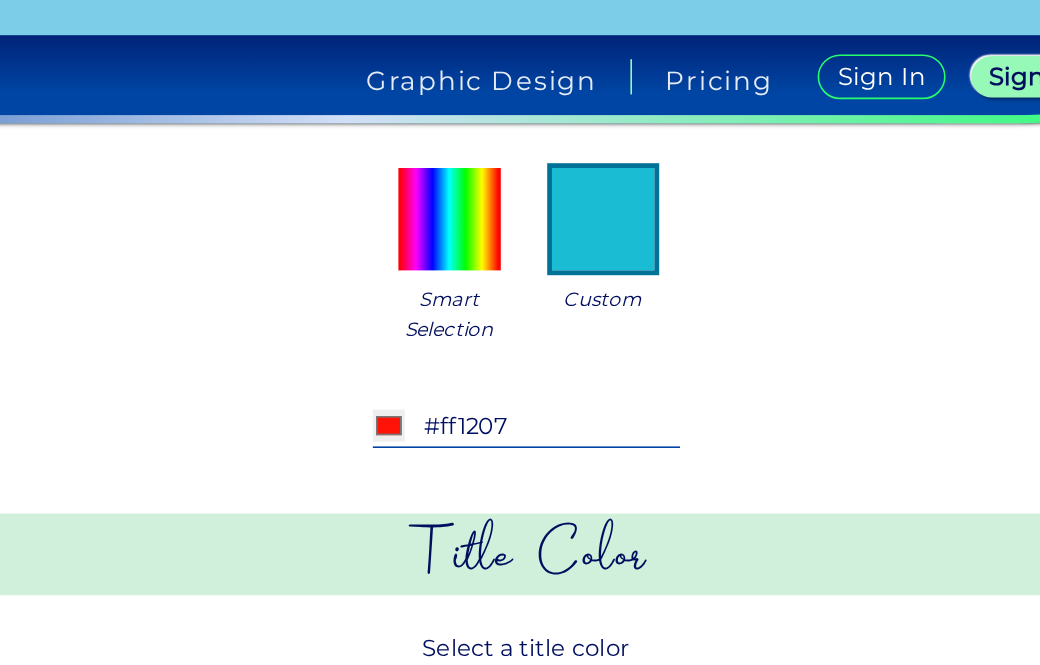 type on "#ff0808" 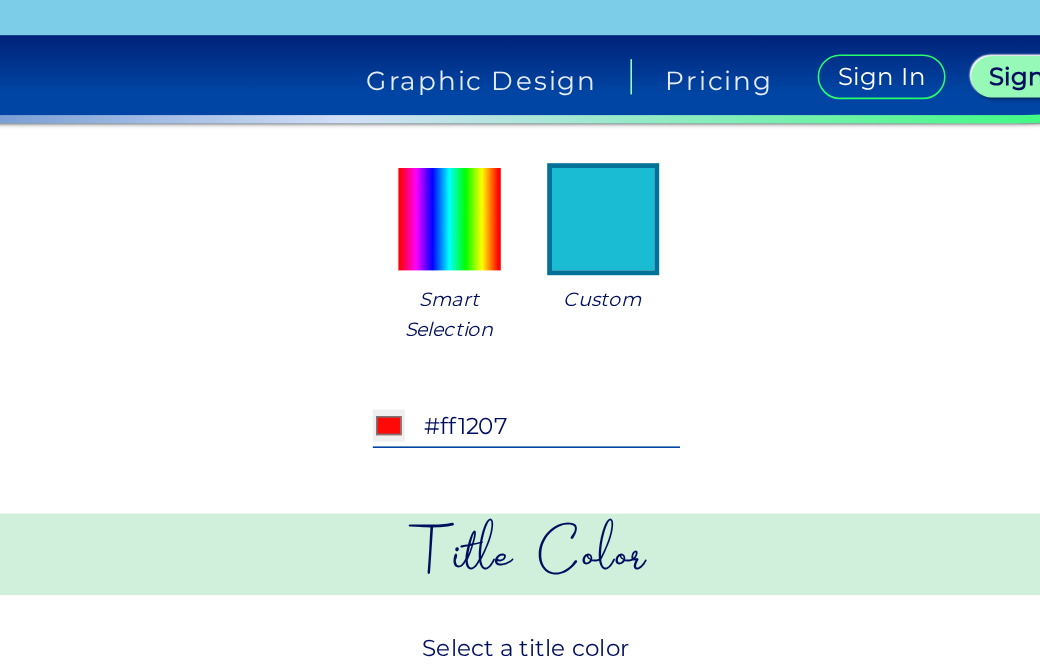 type on "#ff0808" 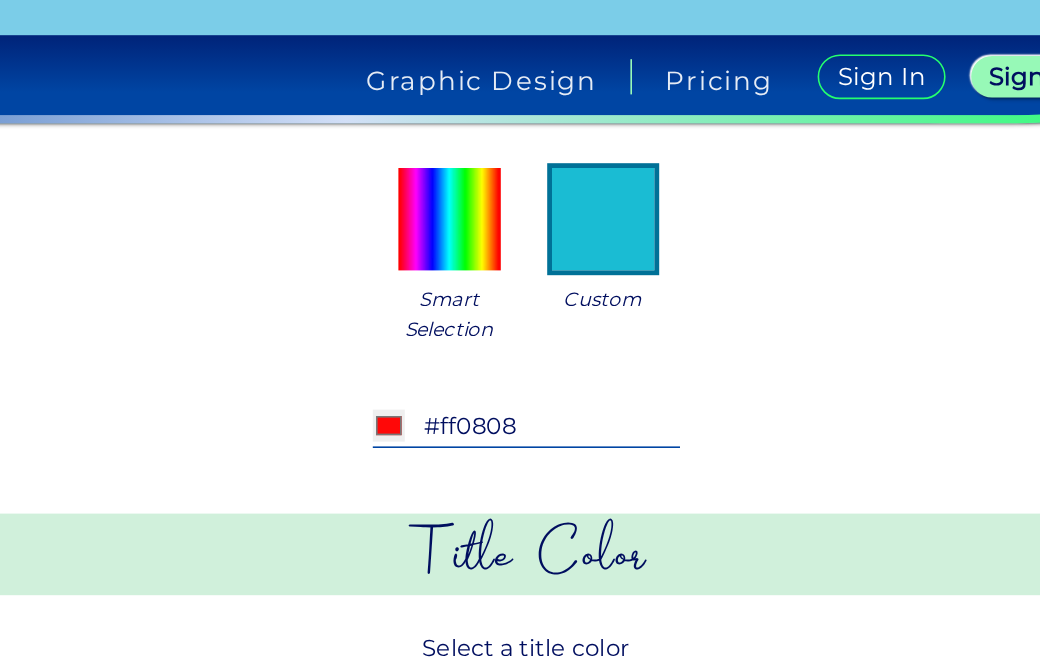 type on "#ff0909" 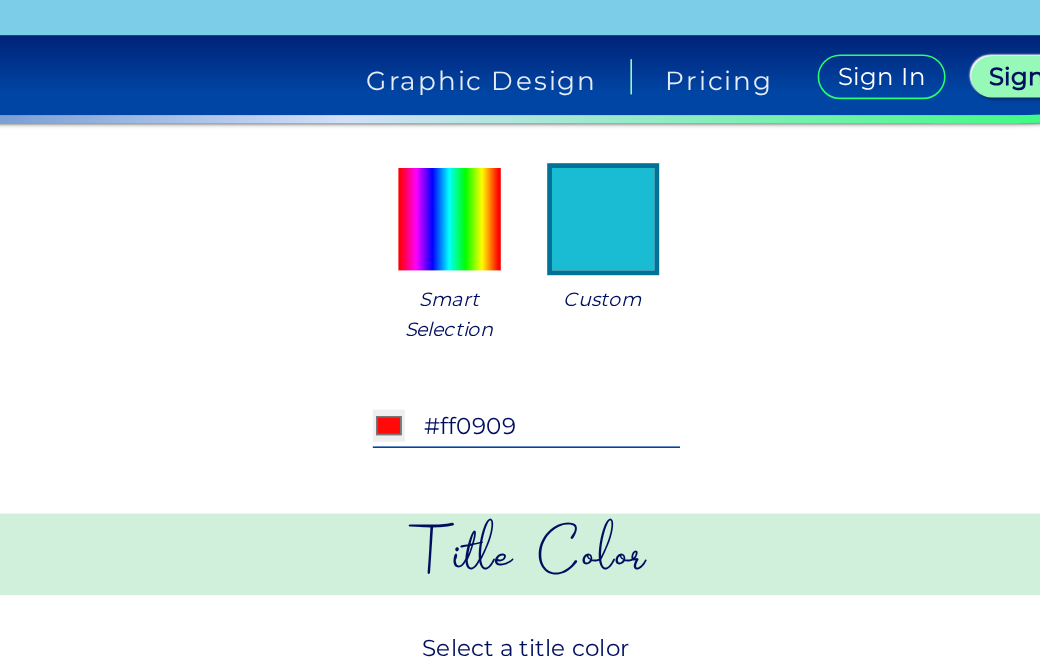 type on "#ff0808" 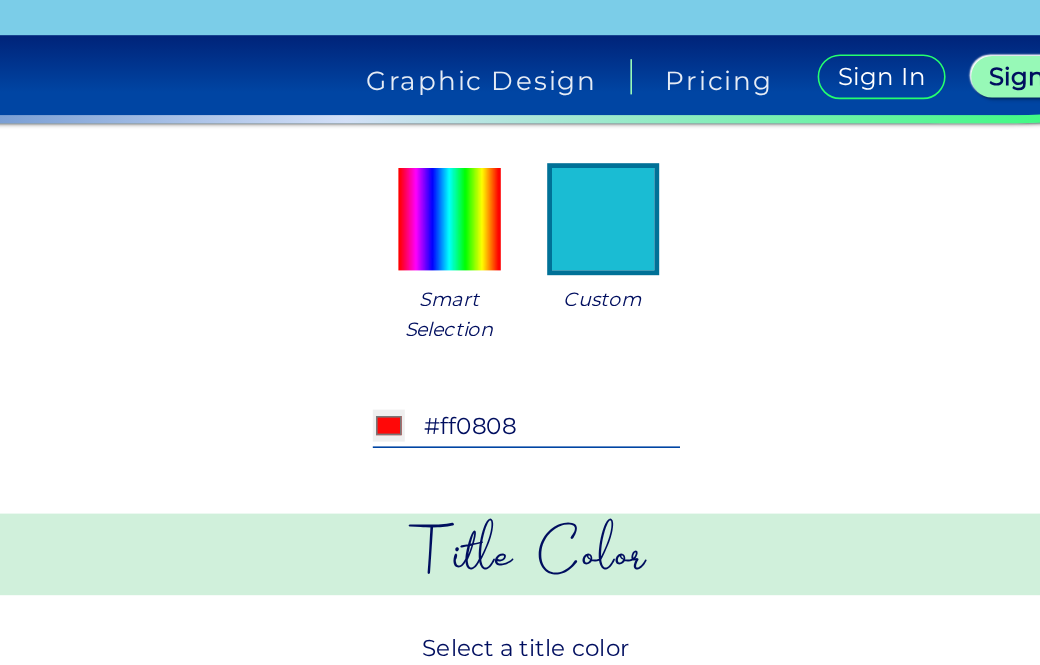 type on "#ff0606" 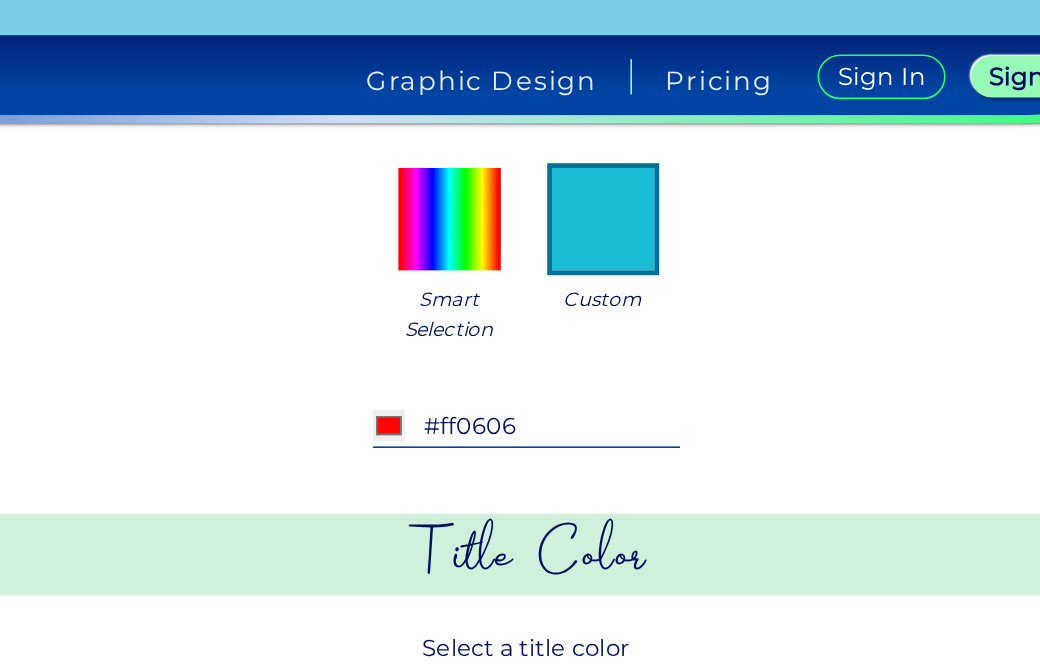 type on "#ff0404" 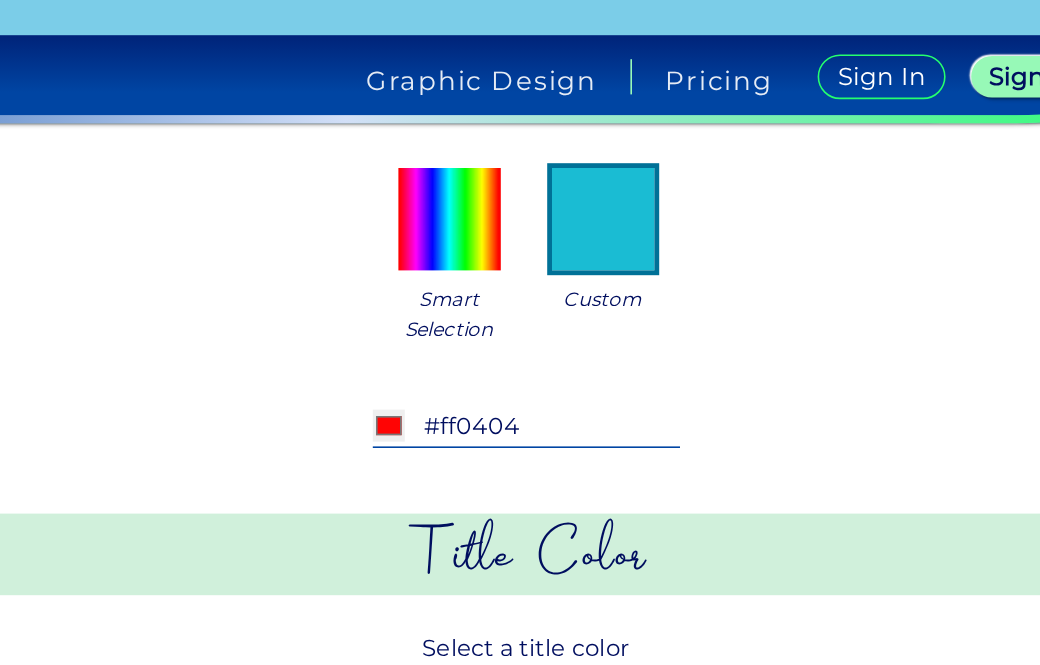 type on "#ff0202" 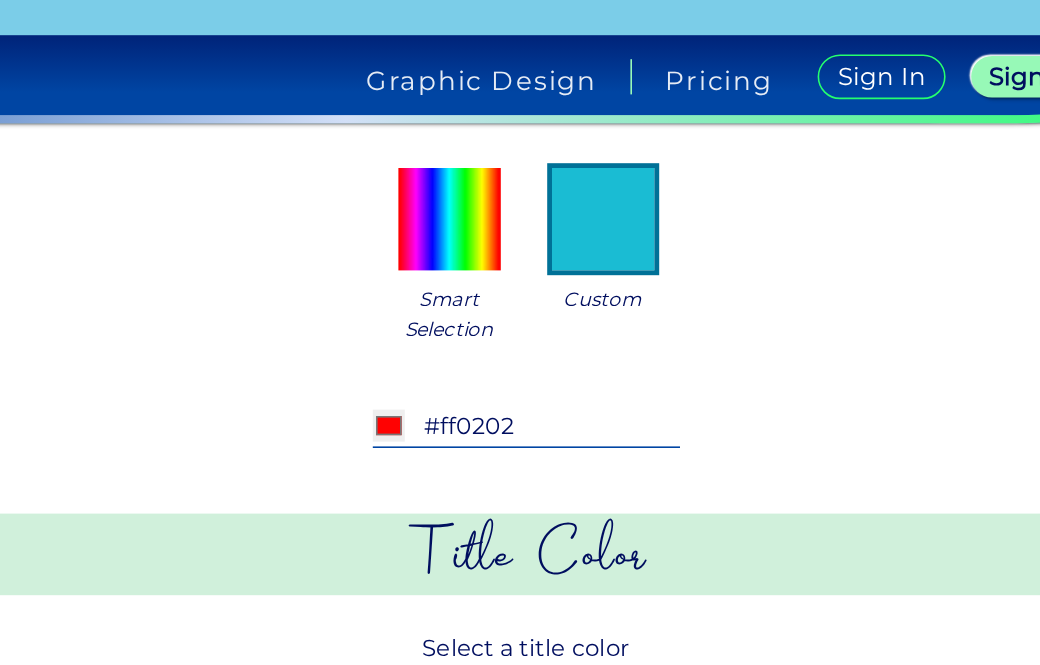 type on "#ff0101" 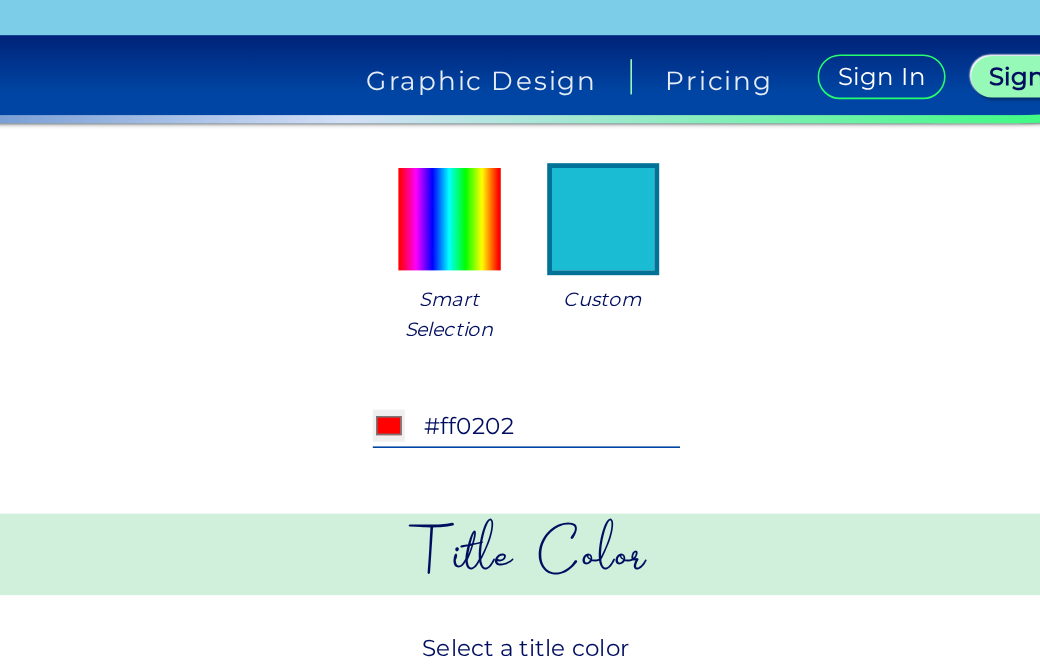 type on "#ff0101" 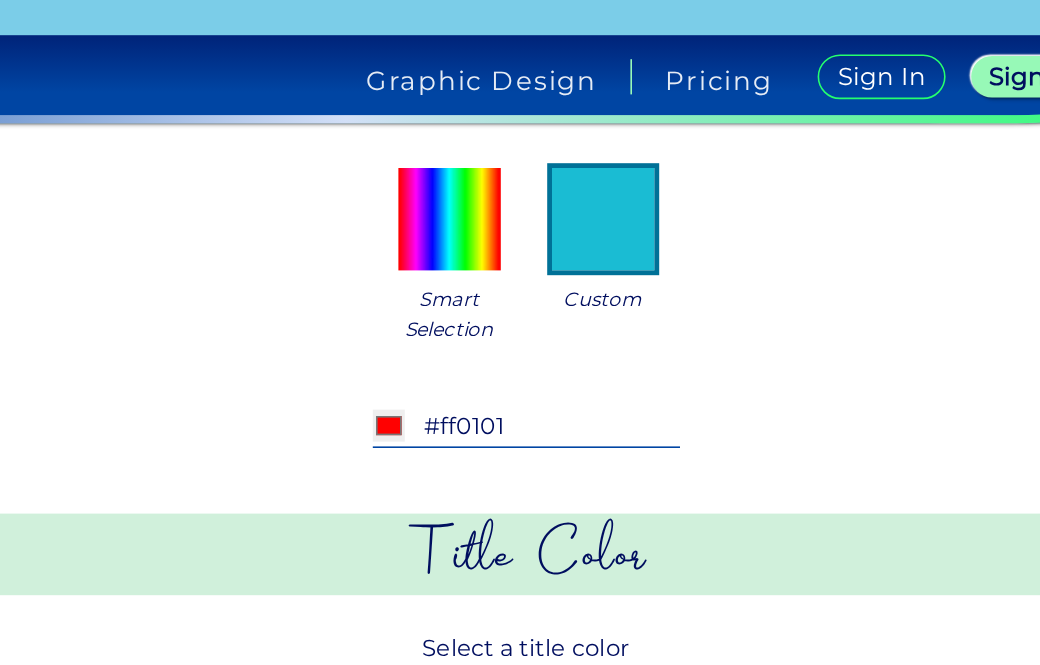 type on "#ff0000" 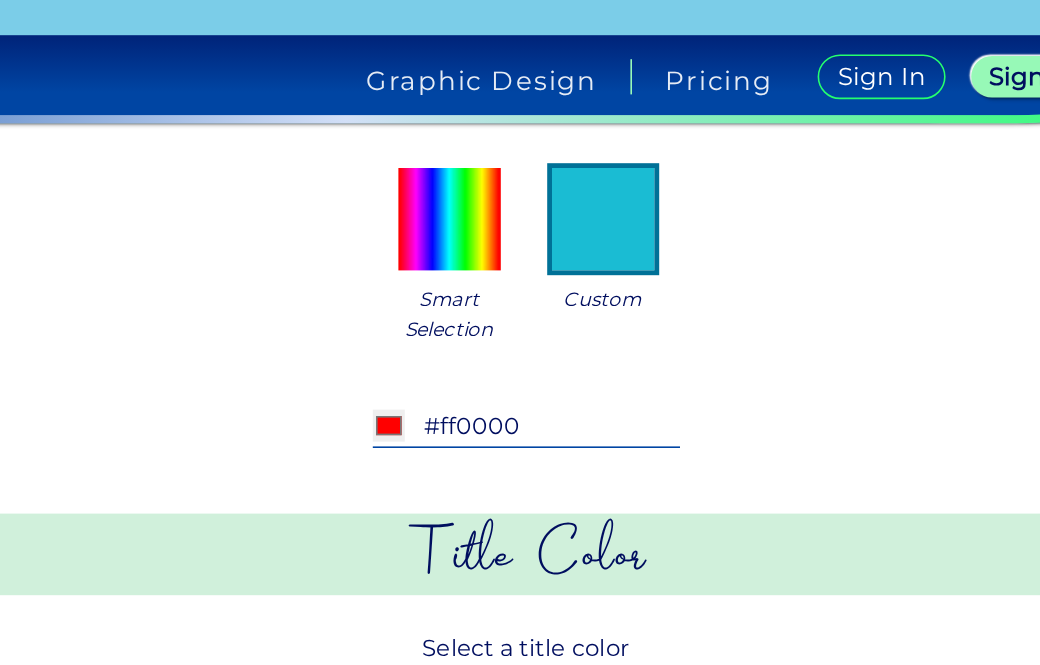 type on "#fe0000" 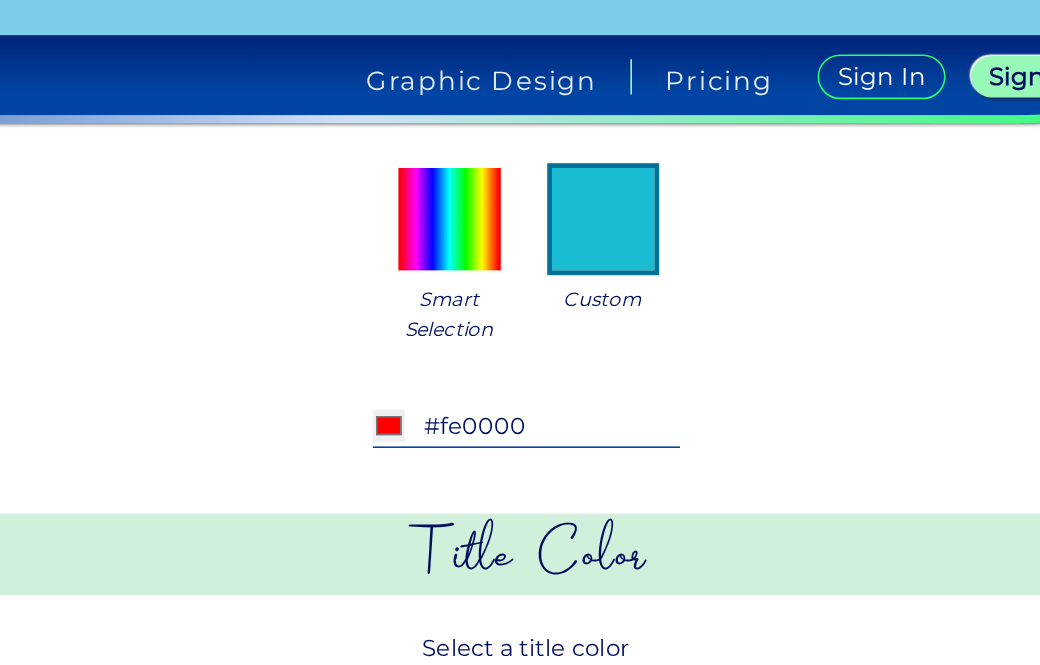 type on "#fd0000" 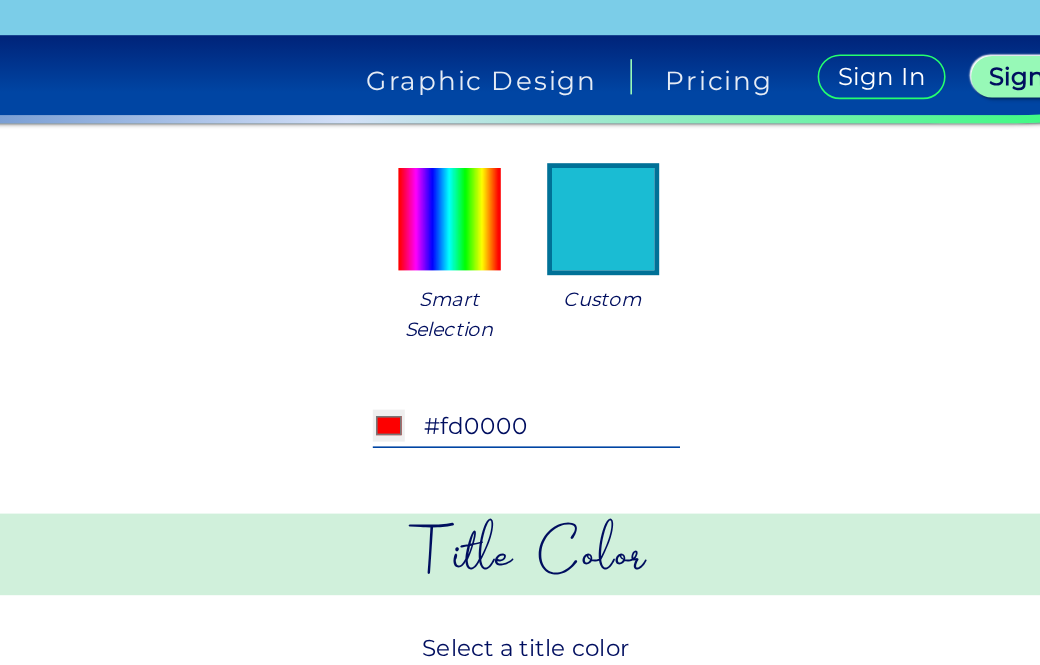 type on "#fc0000" 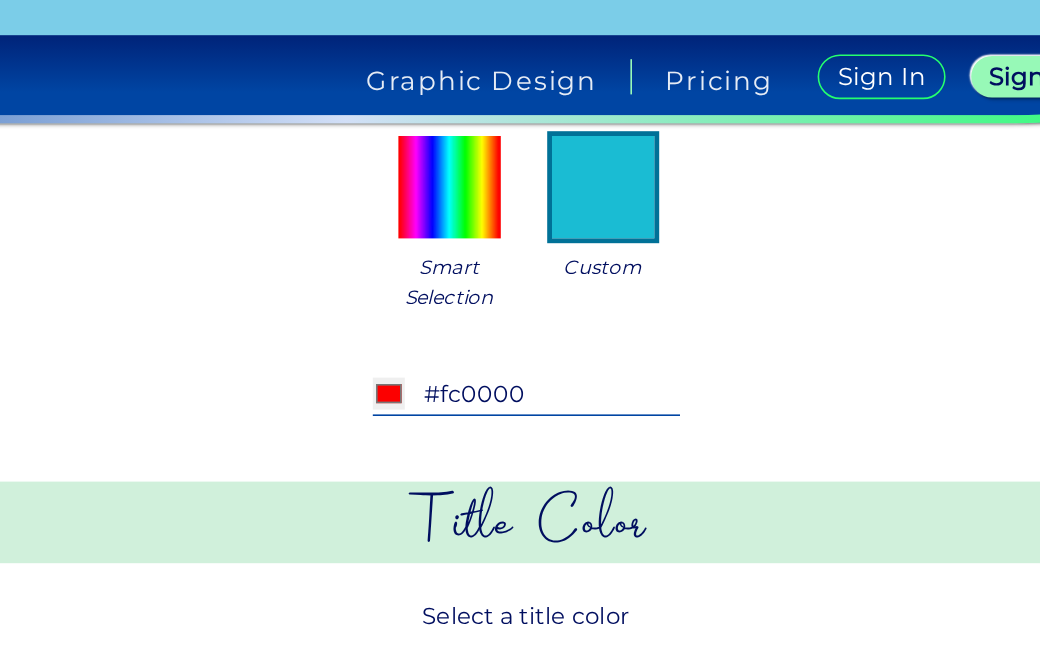 scroll, scrollTop: 164, scrollLeft: 0, axis: vertical 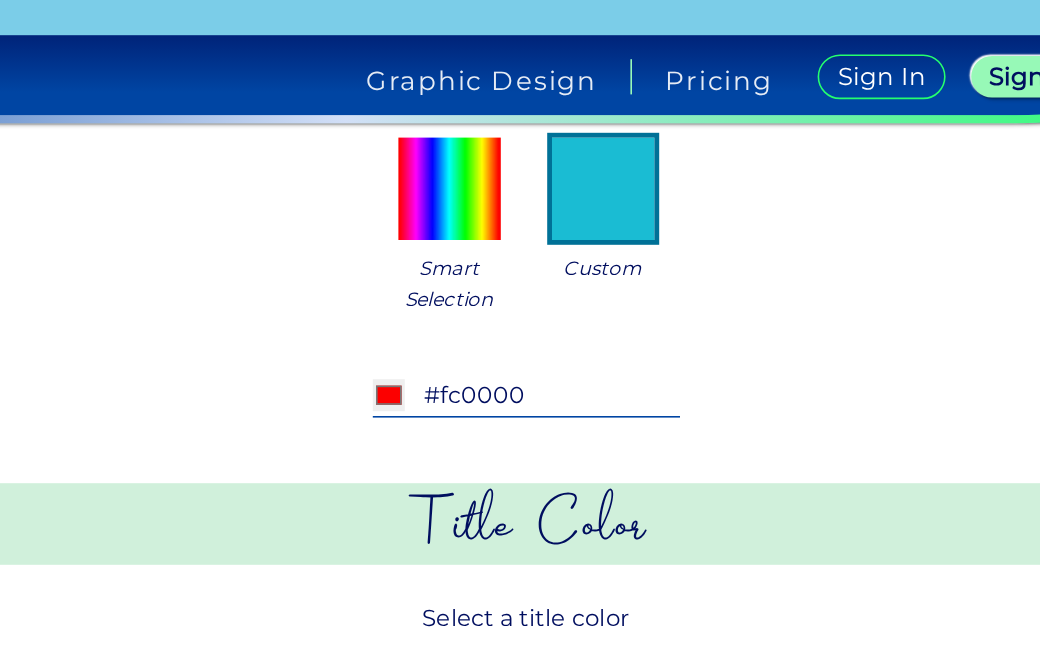 click on "#fc0000" at bounding box center (547, 247) 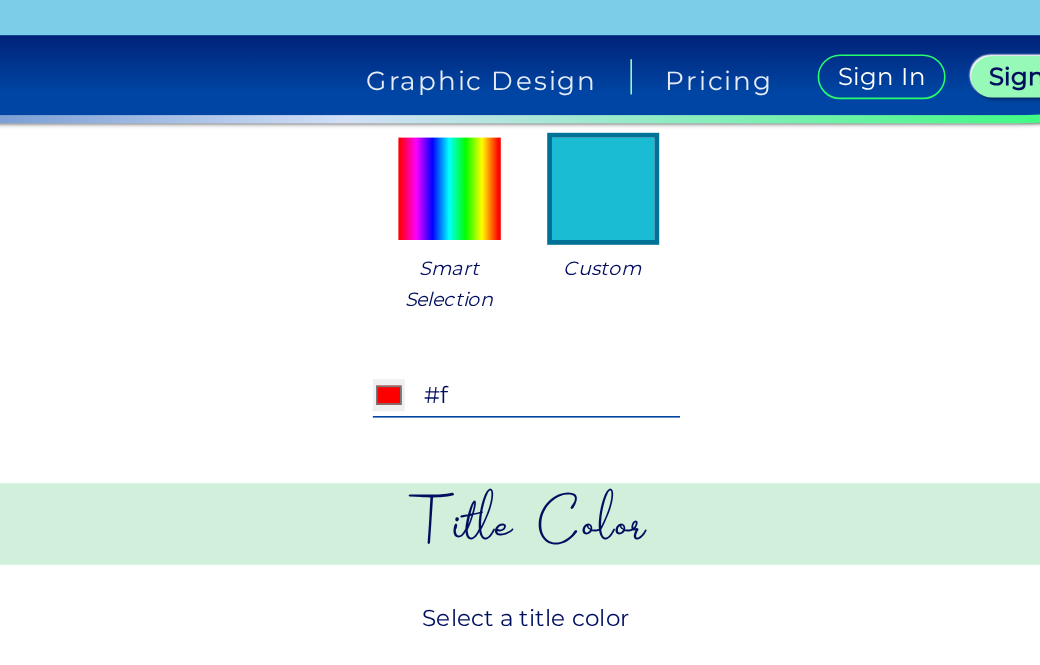 type on "#" 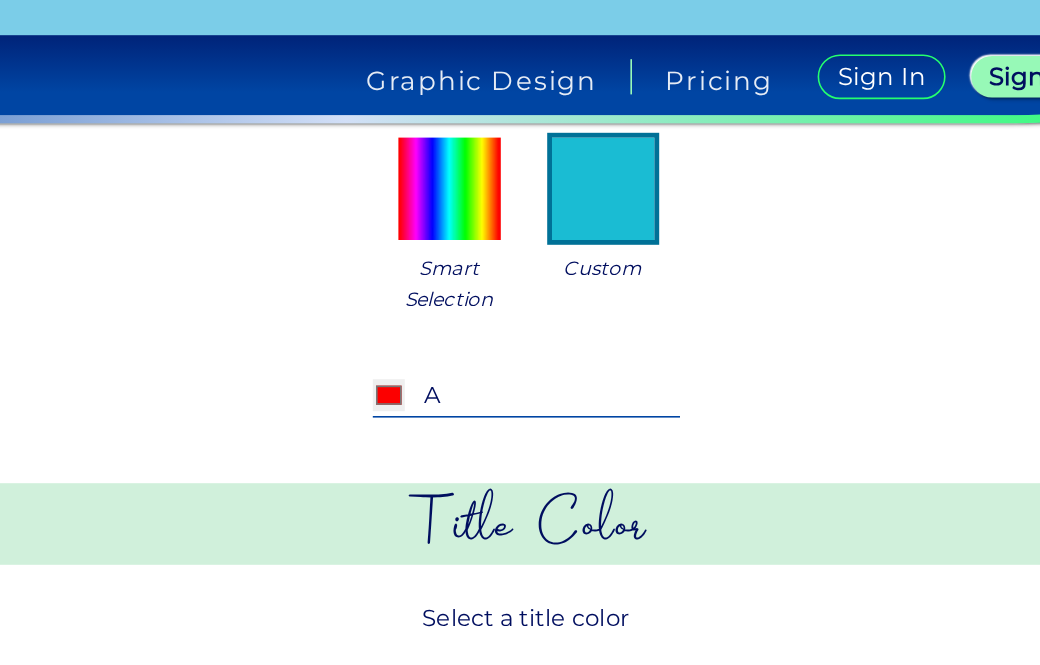 type on "A" 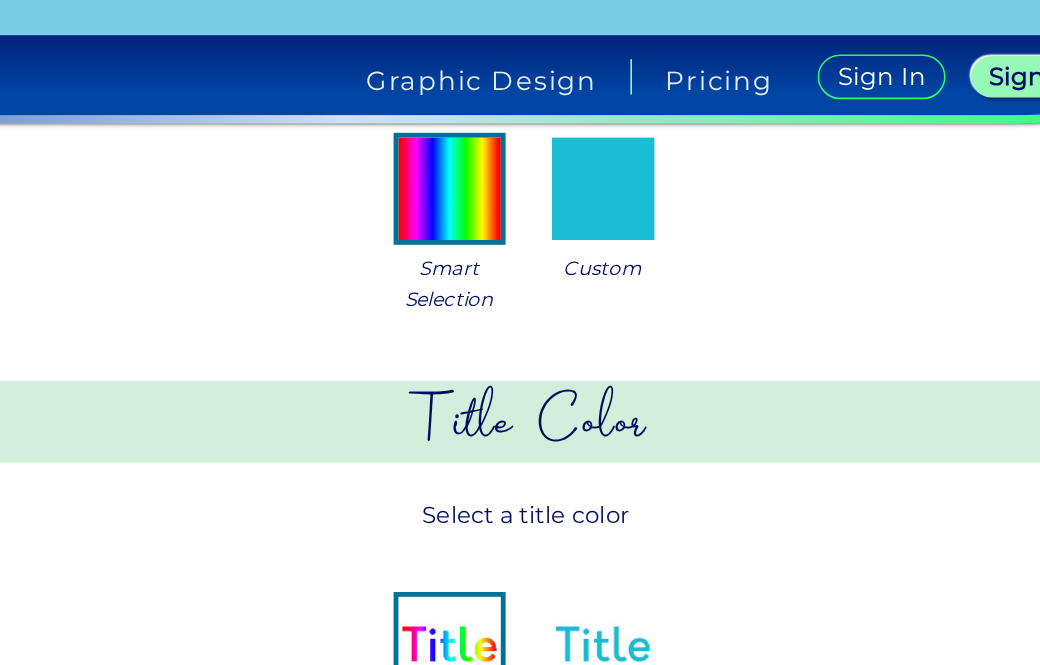 click at bounding box center (585, 118) 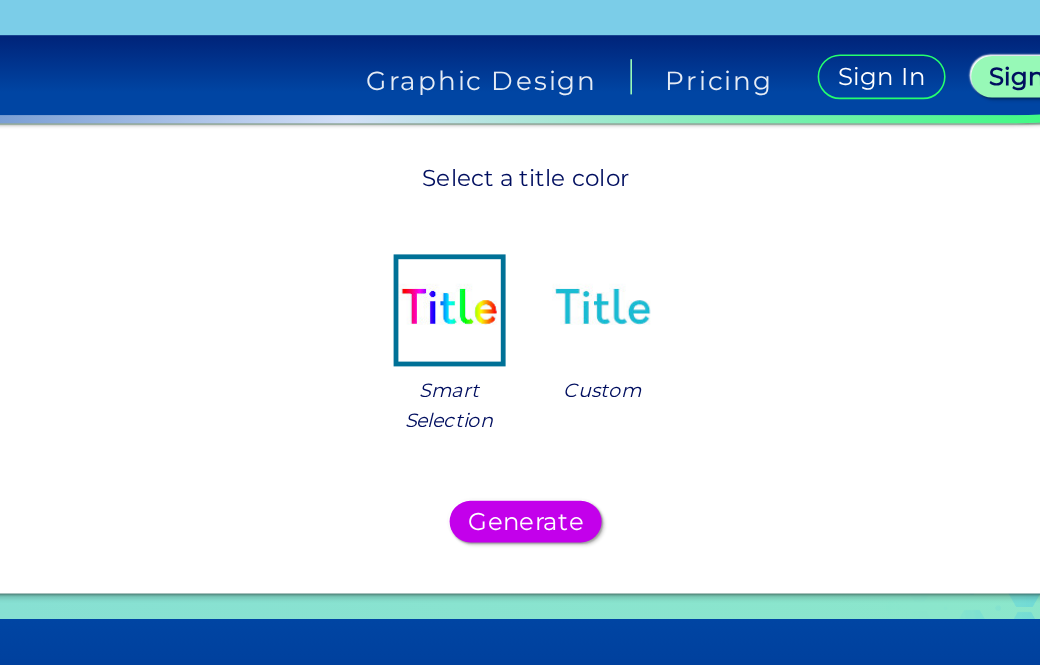scroll, scrollTop: 373, scrollLeft: 0, axis: vertical 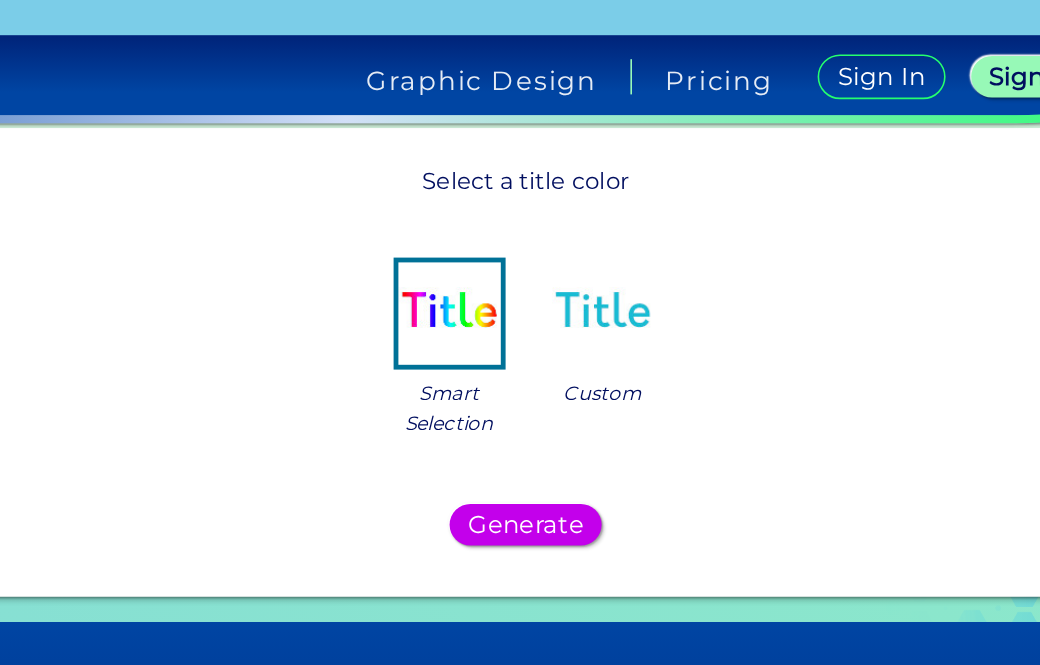 click at bounding box center [585, 196] 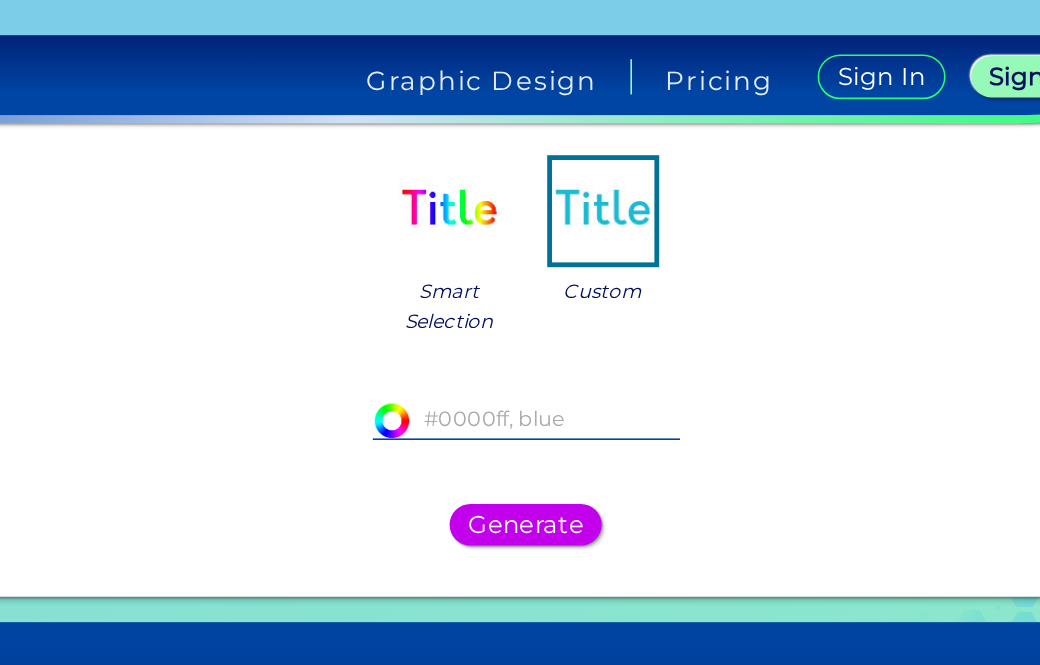 click at bounding box center [585, 132] 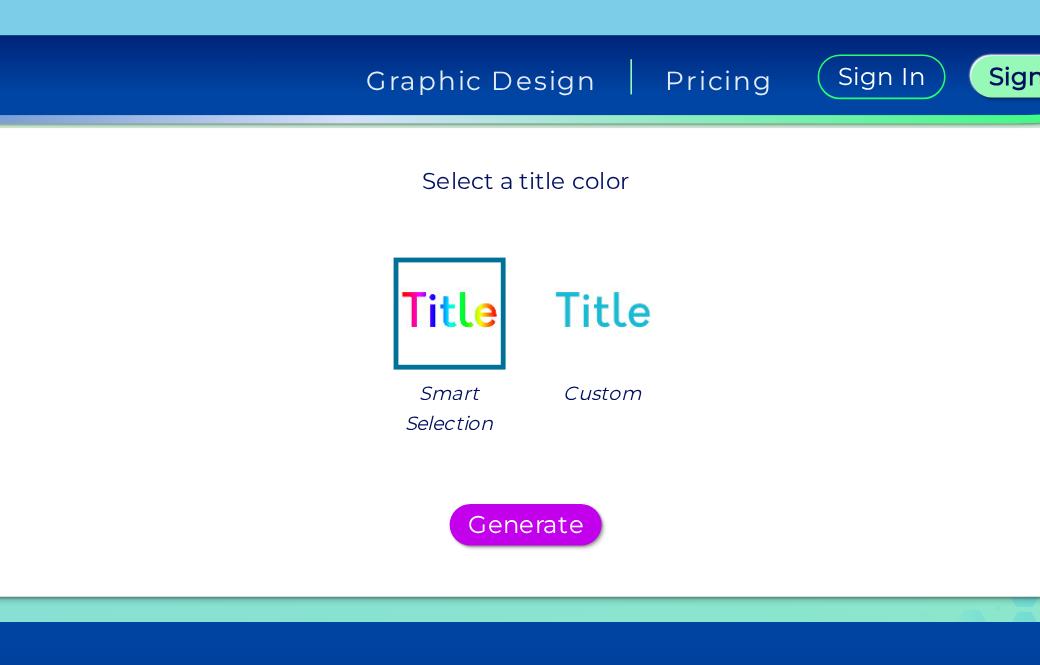 click on "Select a title color" at bounding box center [632, 113] 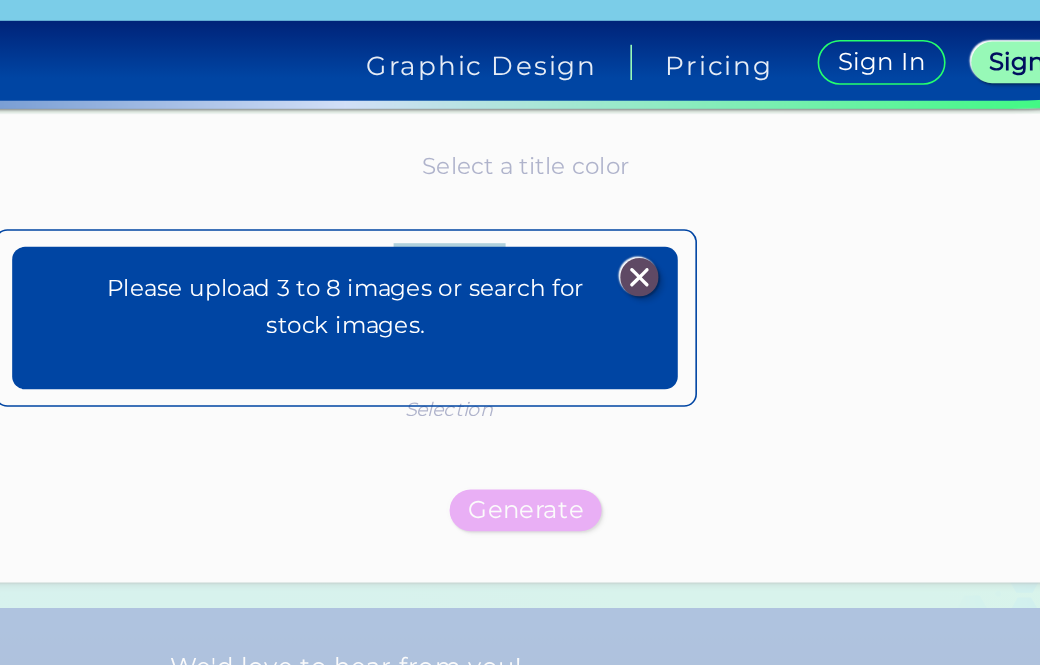 click at bounding box center (703, 182) 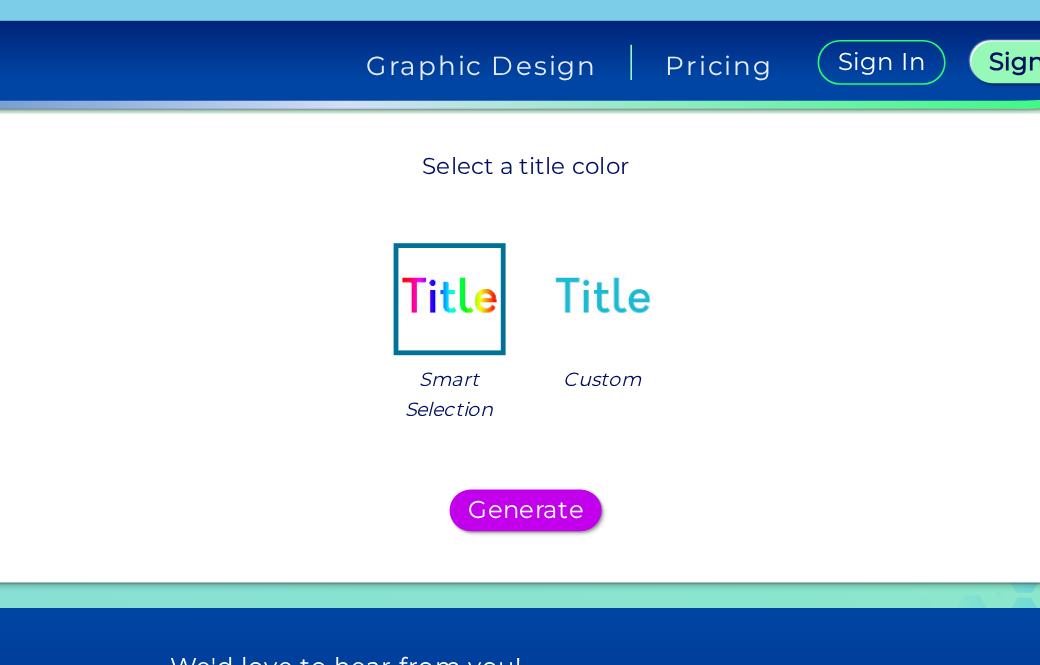 click at bounding box center [681, 196] 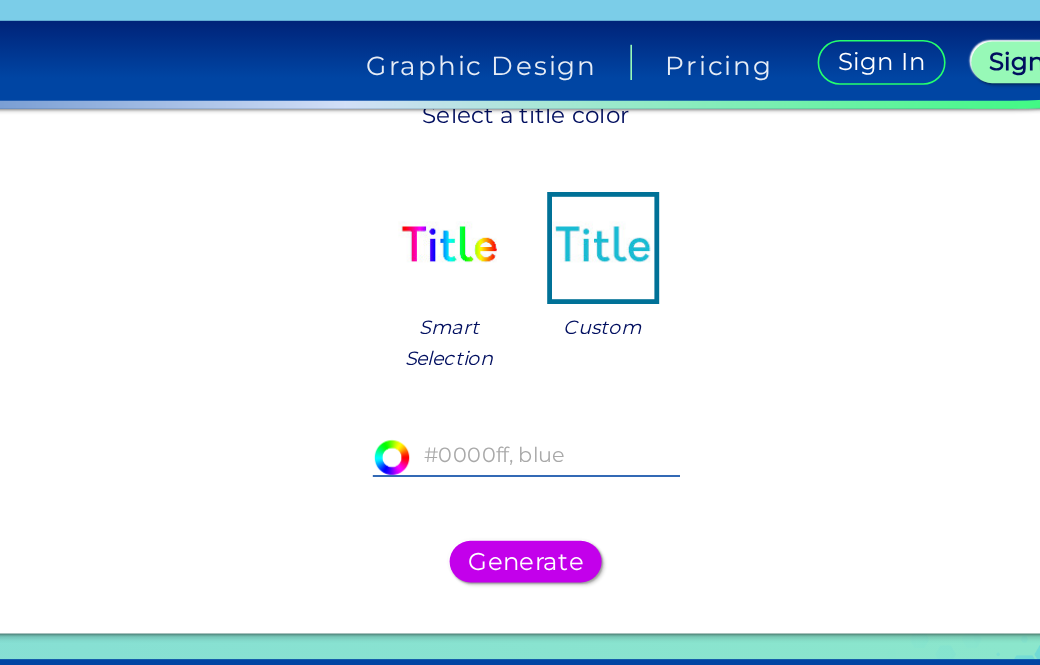 scroll, scrollTop: 414, scrollLeft: 0, axis: vertical 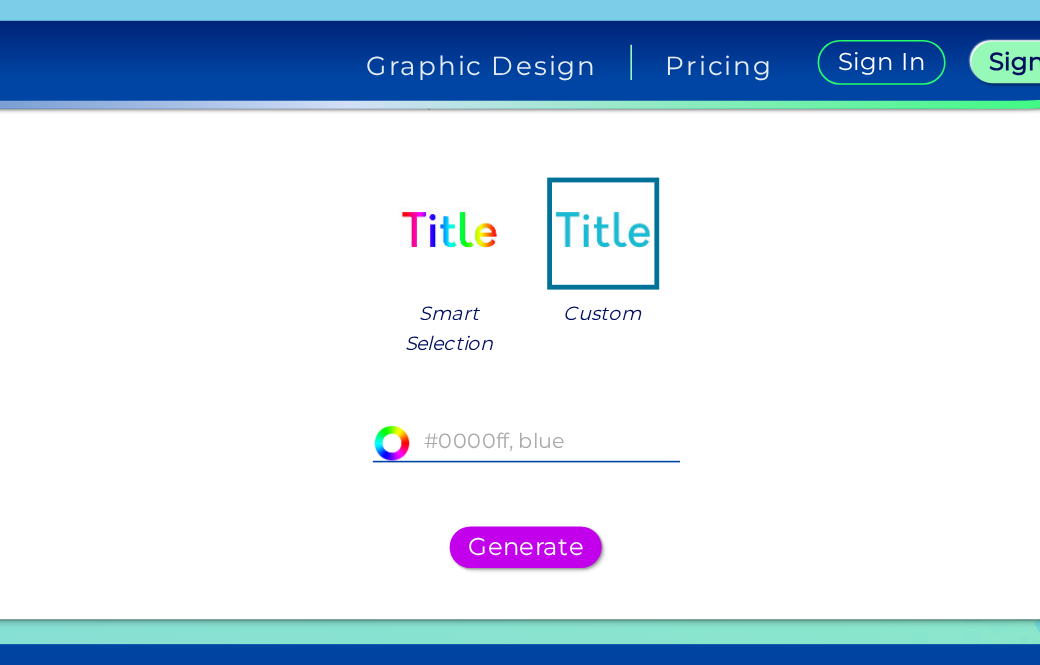 click at bounding box center (633, 285) 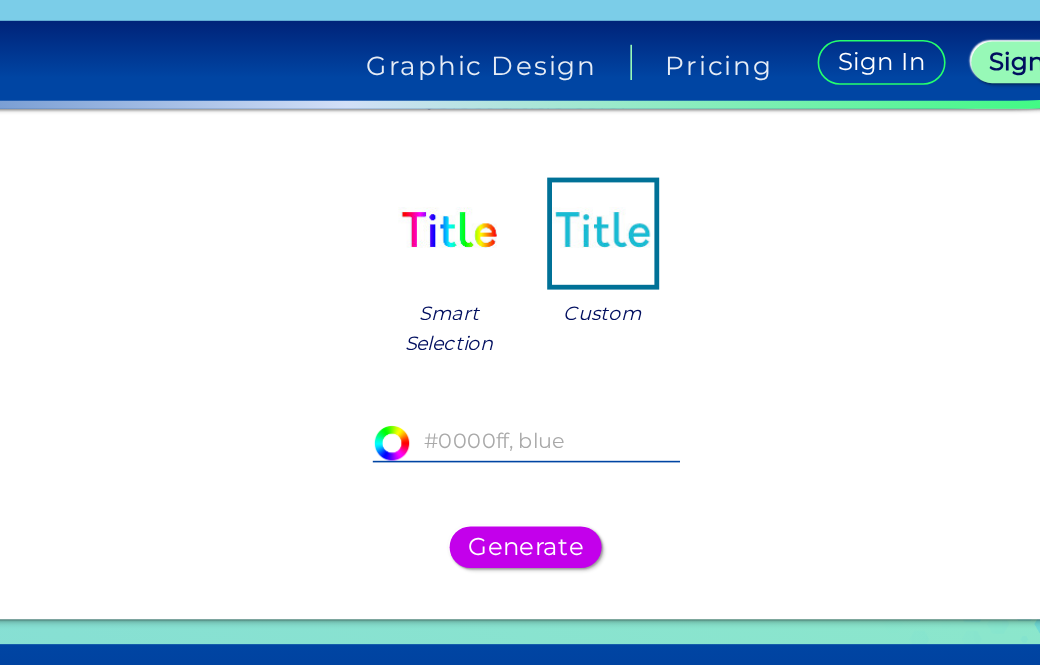 type on "A" 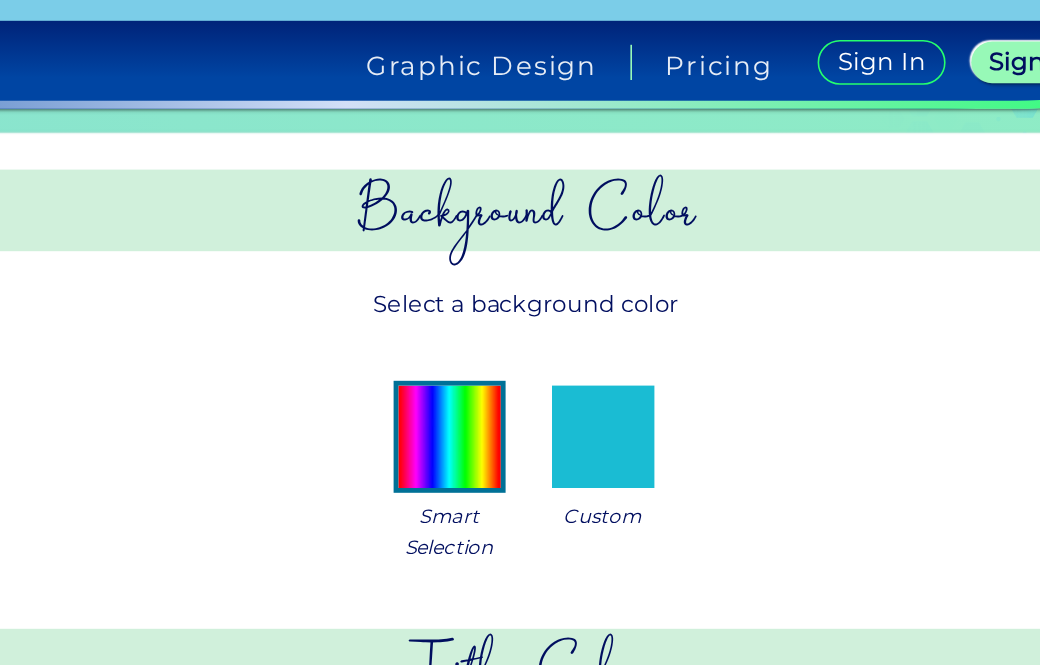 scroll, scrollTop: 0, scrollLeft: 0, axis: both 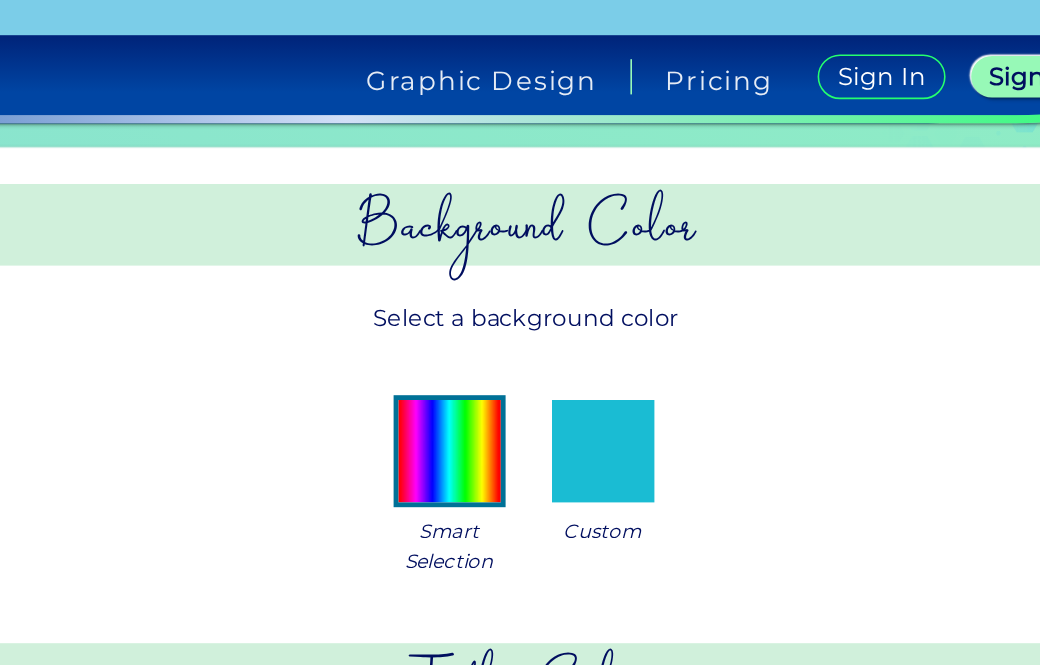 click on "Graphic Design" at bounding box center (605, 50) 